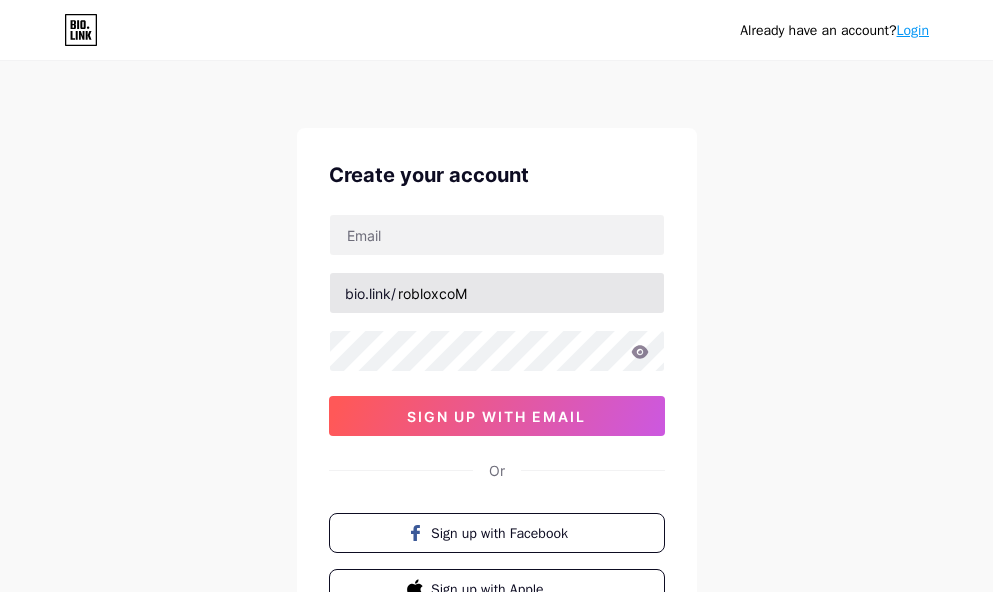 scroll, scrollTop: 0, scrollLeft: 0, axis: both 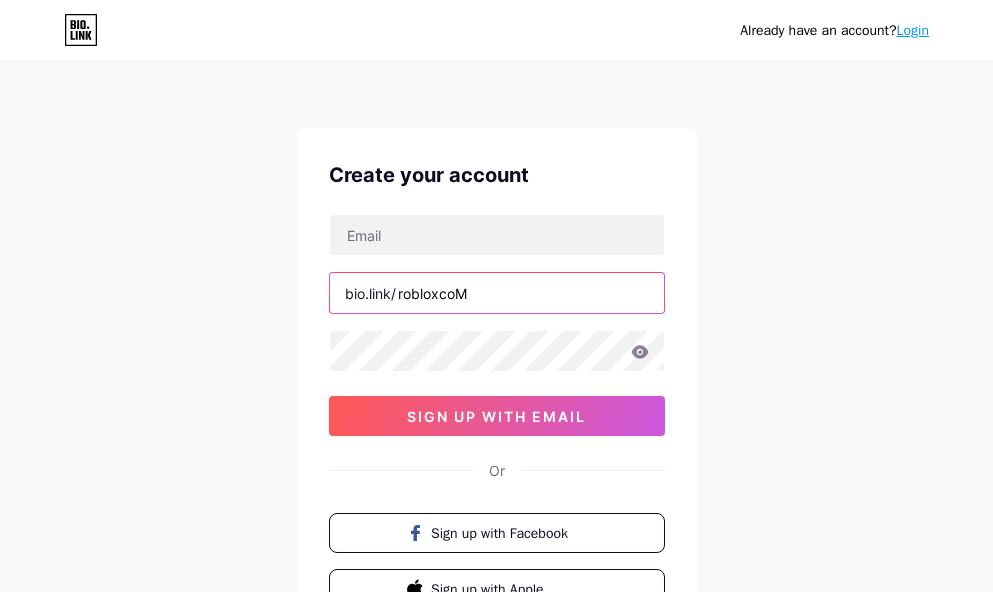 click on "robloxcoM" at bounding box center (497, 293) 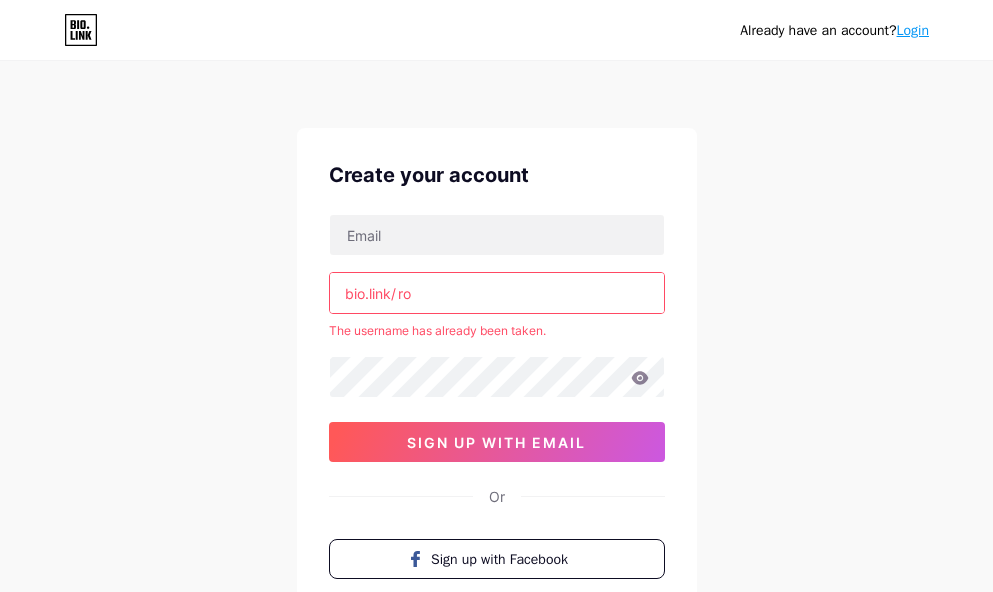 type on "r" 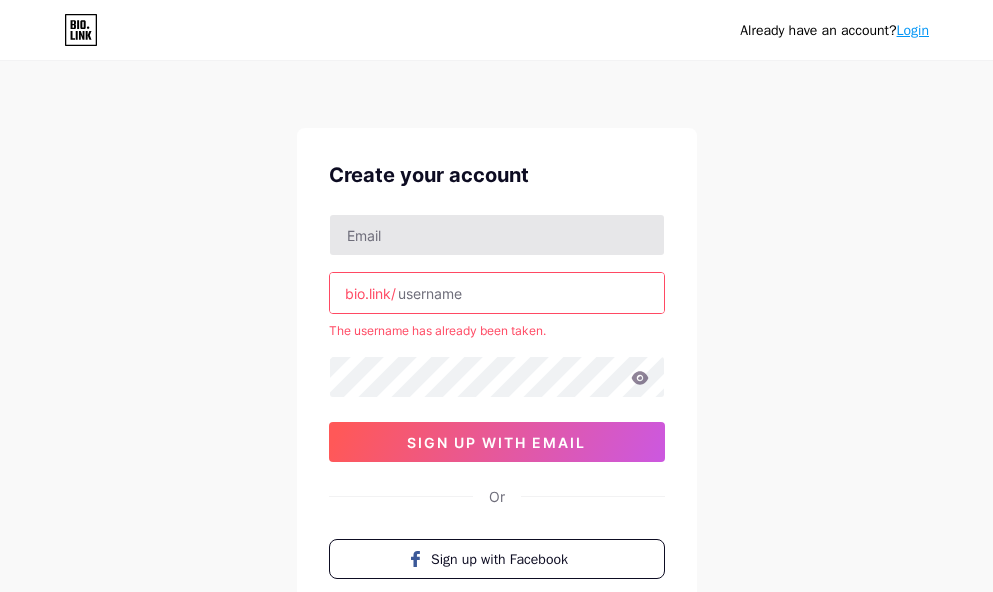 type 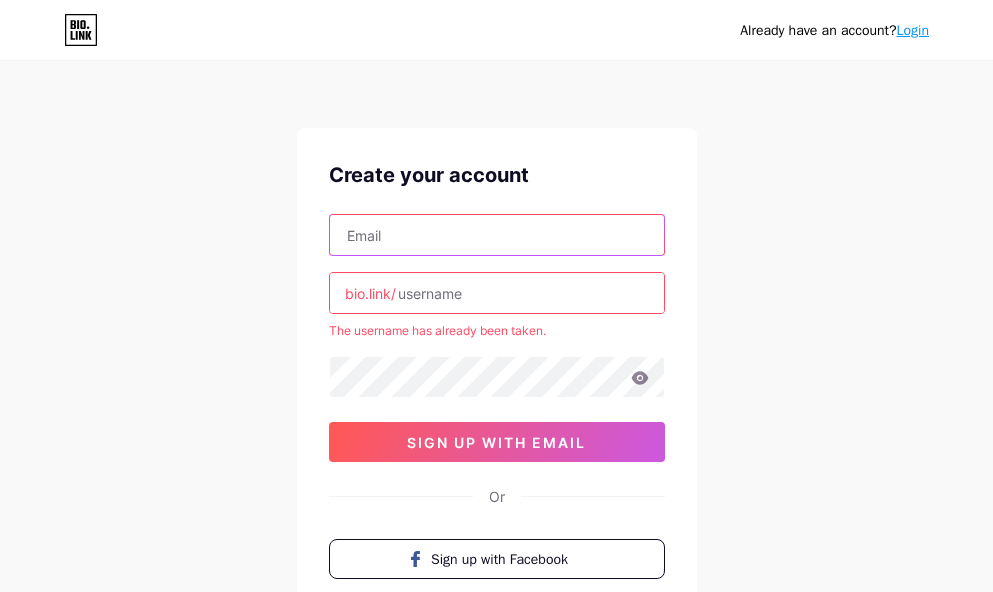 click at bounding box center (497, 235) 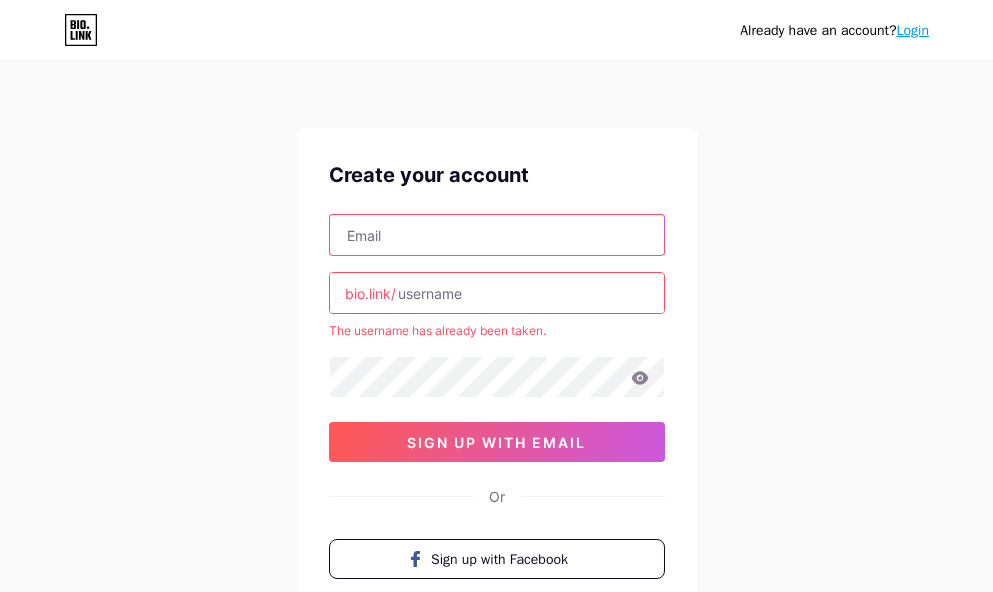 type on "[EMAIL]" 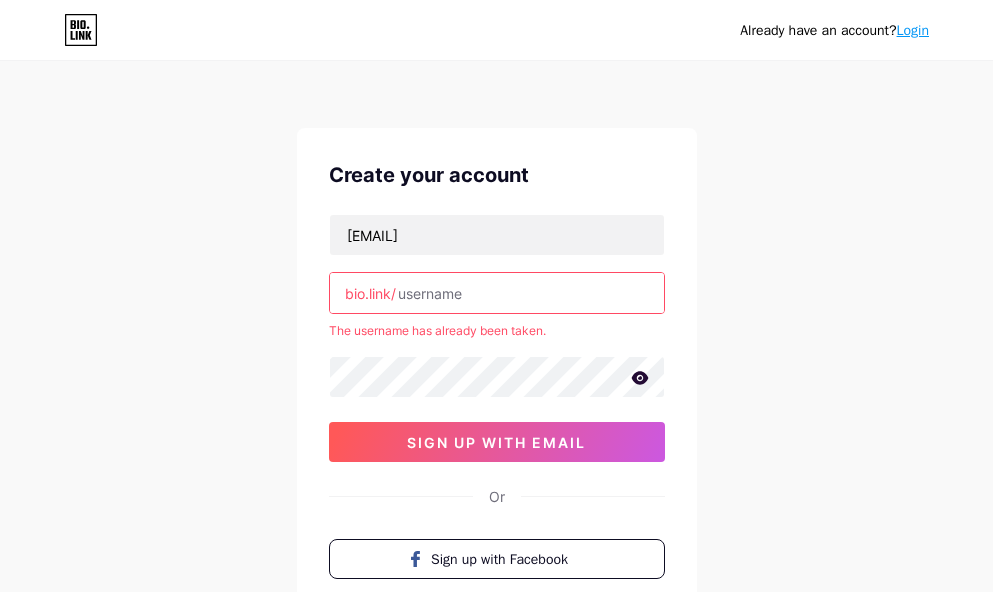 click at bounding box center (497, 293) 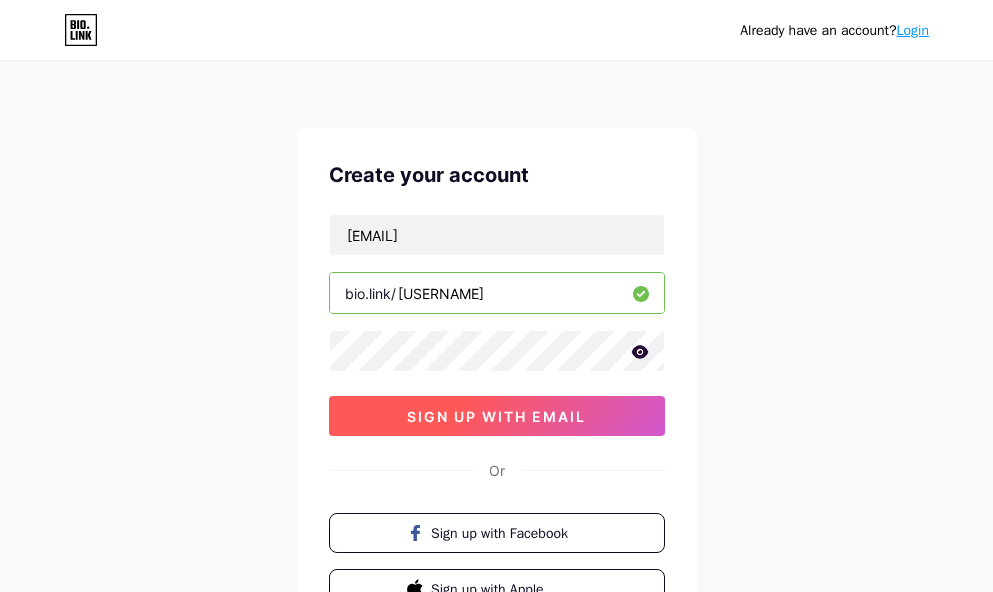 type on "[USERNAME]" 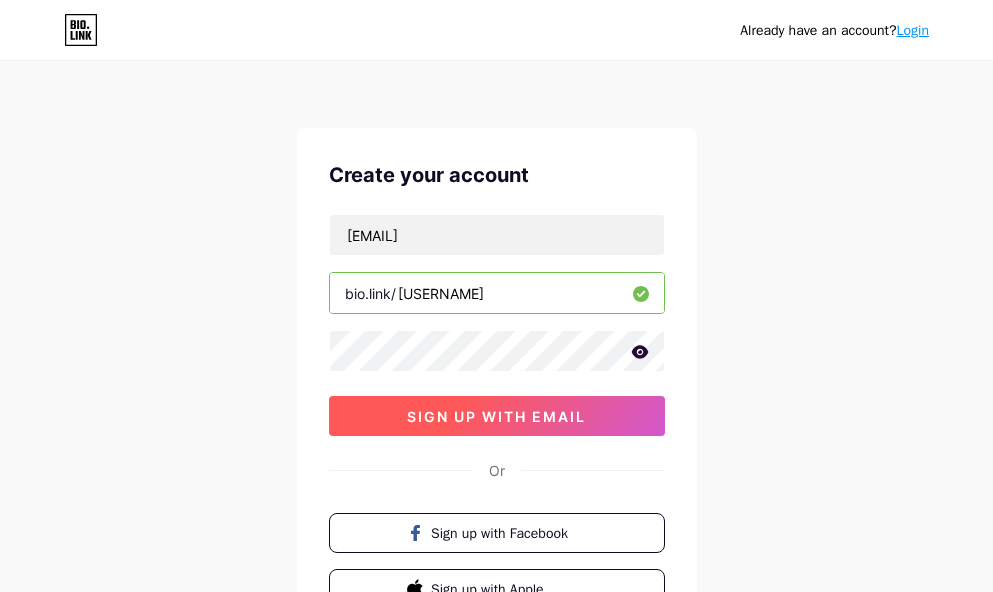 click on "sign up with email" at bounding box center (496, 416) 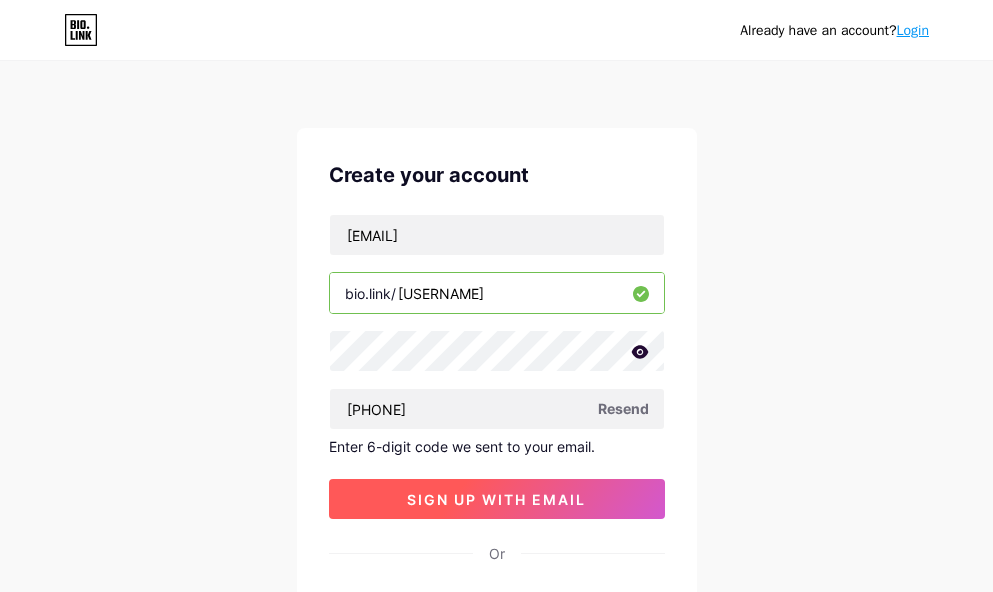 type on "[PHONE]" 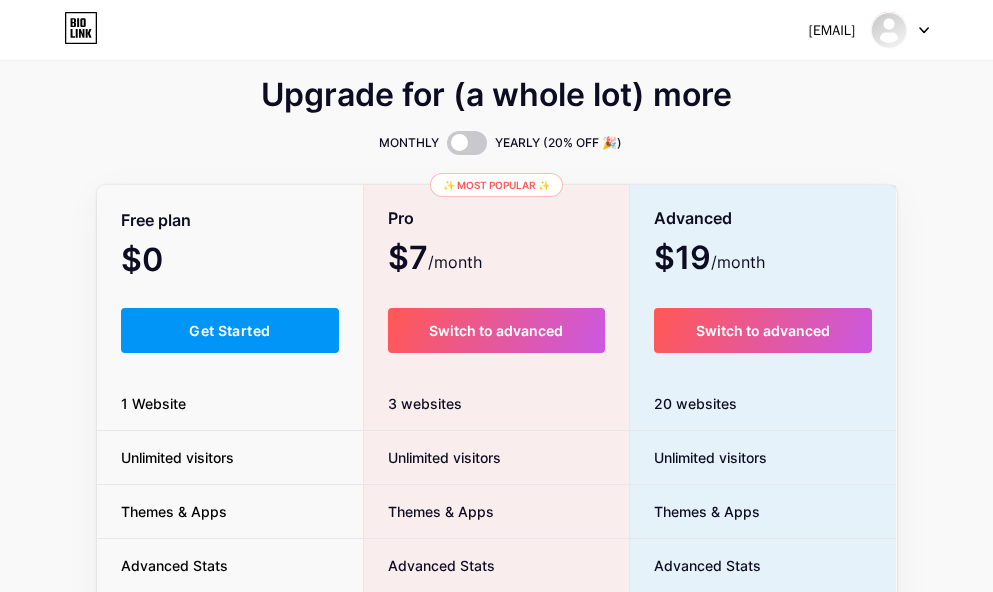 scroll, scrollTop: 0, scrollLeft: 0, axis: both 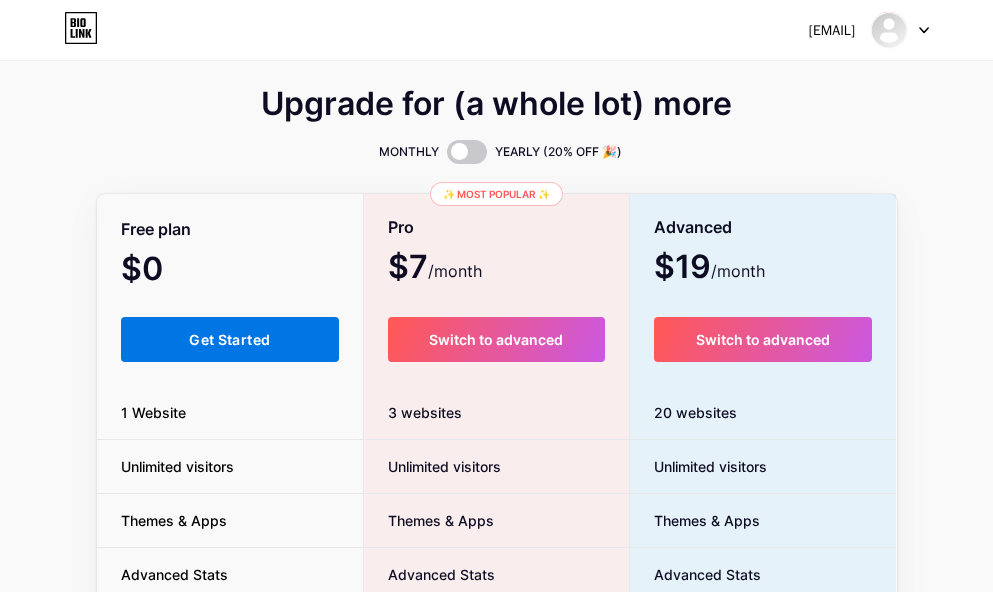 click on "Get Started" at bounding box center (229, 339) 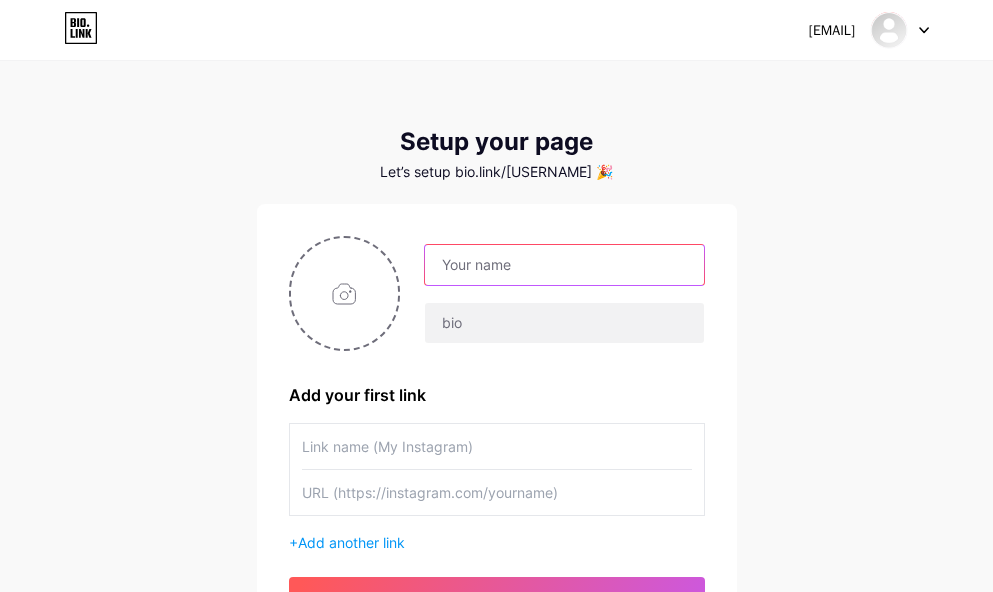 click at bounding box center (564, 265) 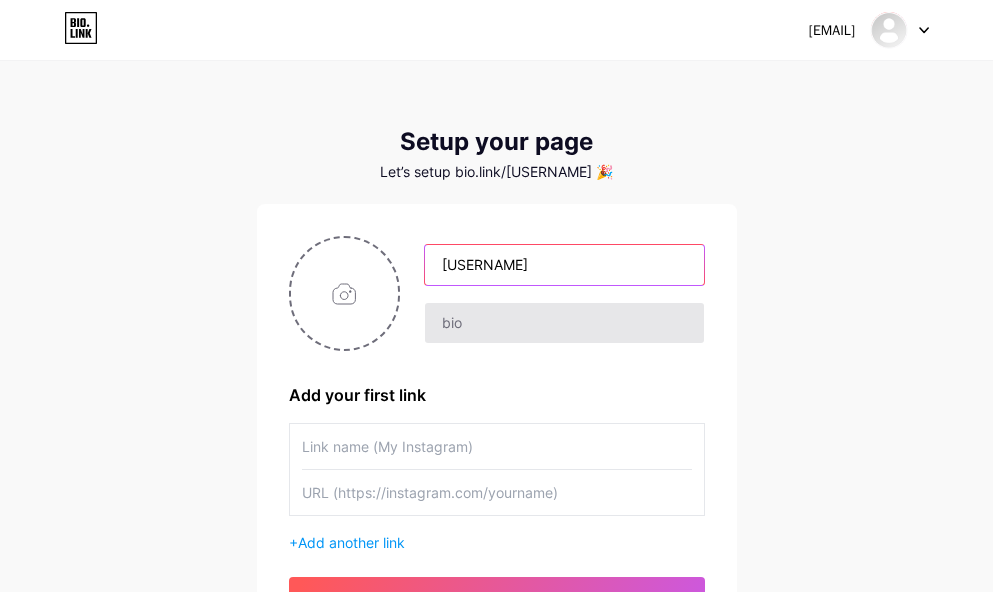 type on "[USERNAME]" 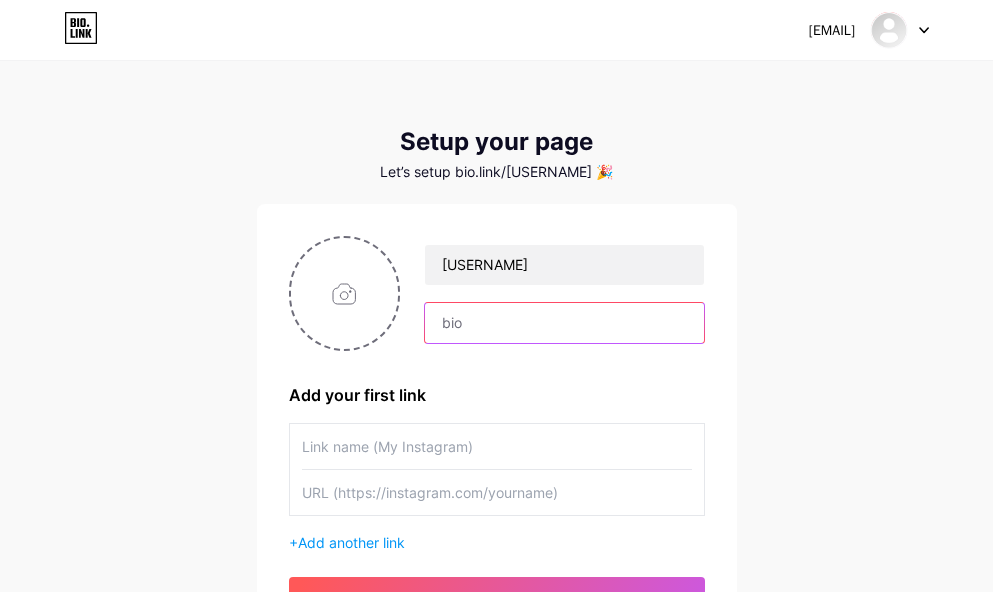 click at bounding box center [564, 323] 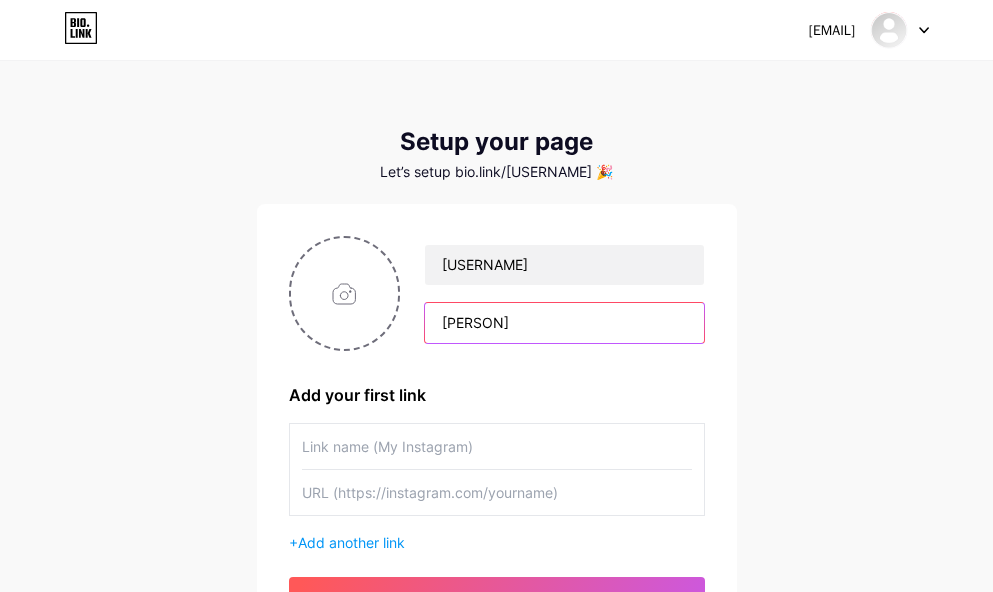 type on "J" 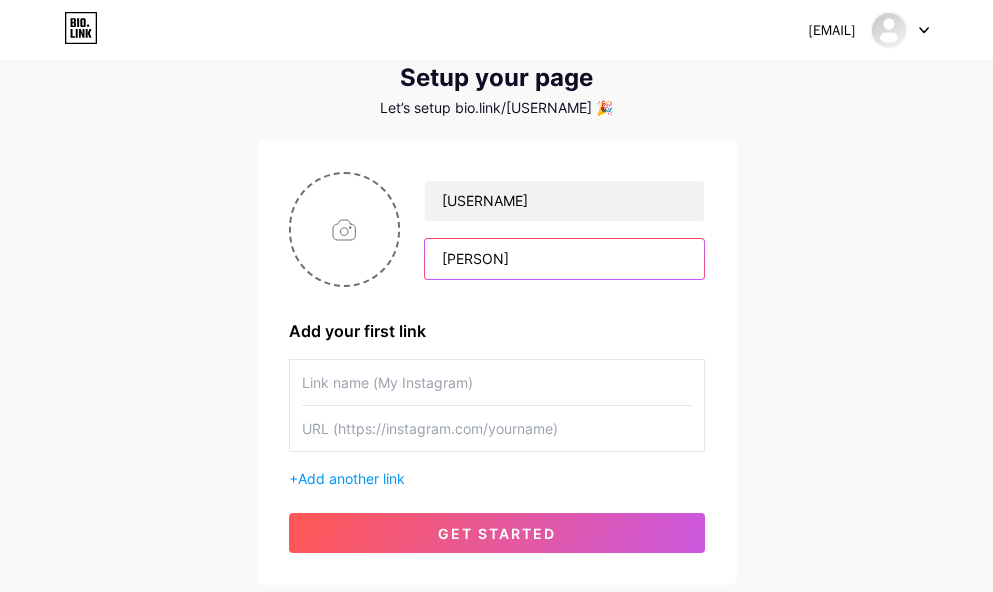 scroll, scrollTop: 100, scrollLeft: 0, axis: vertical 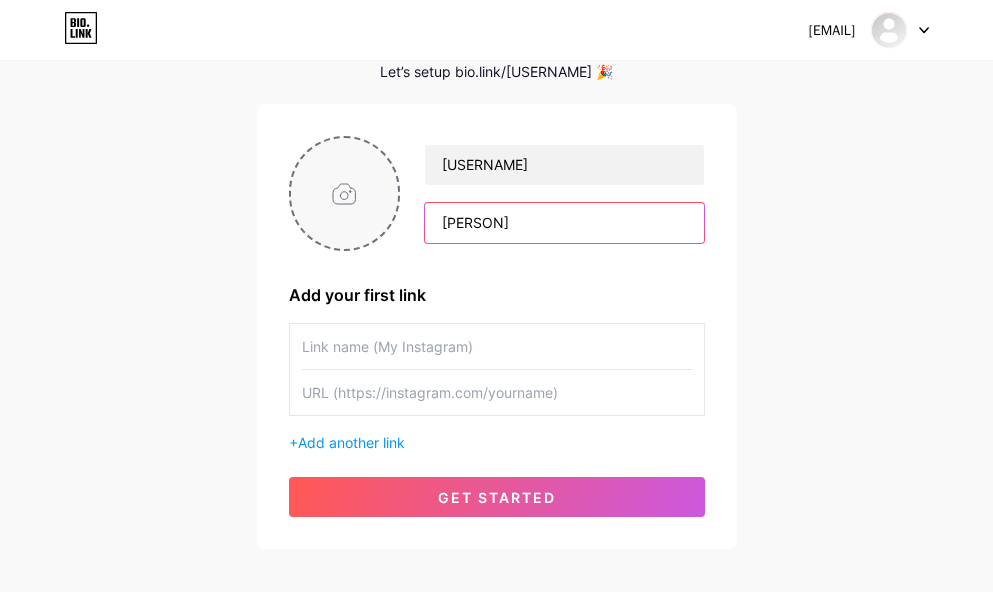 type on "[PERSON]" 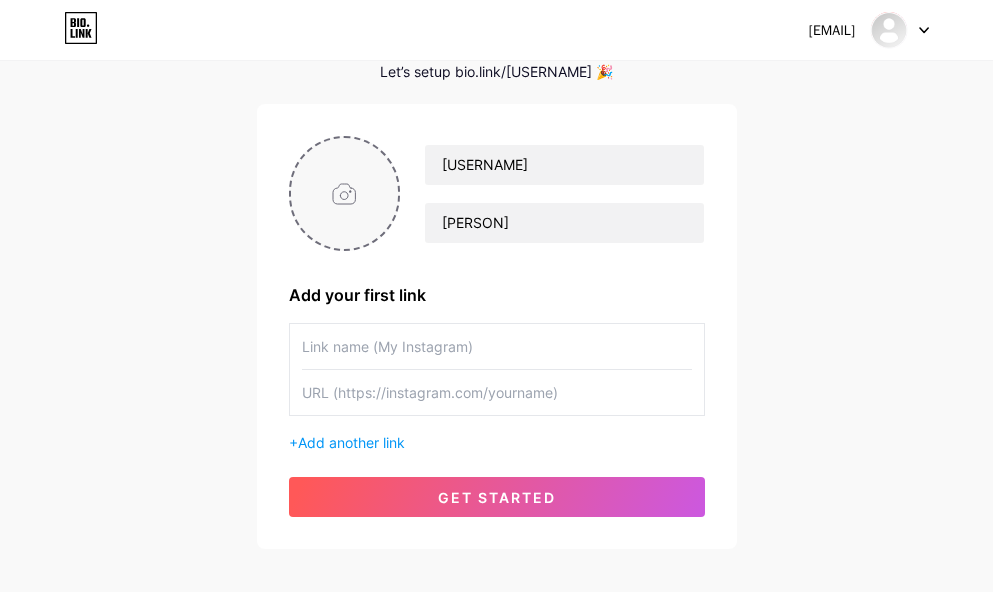 click at bounding box center [345, 193] 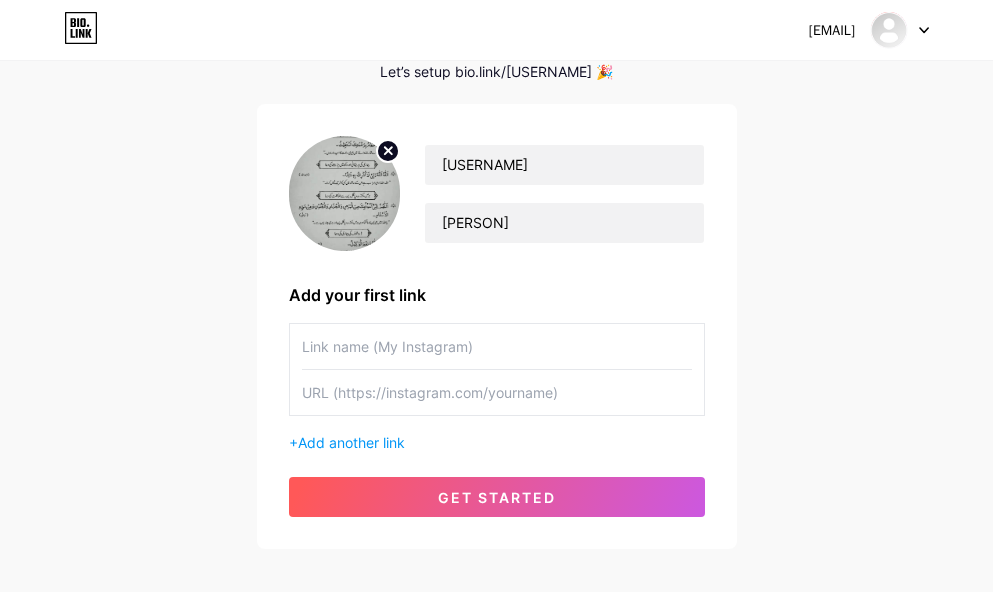 click 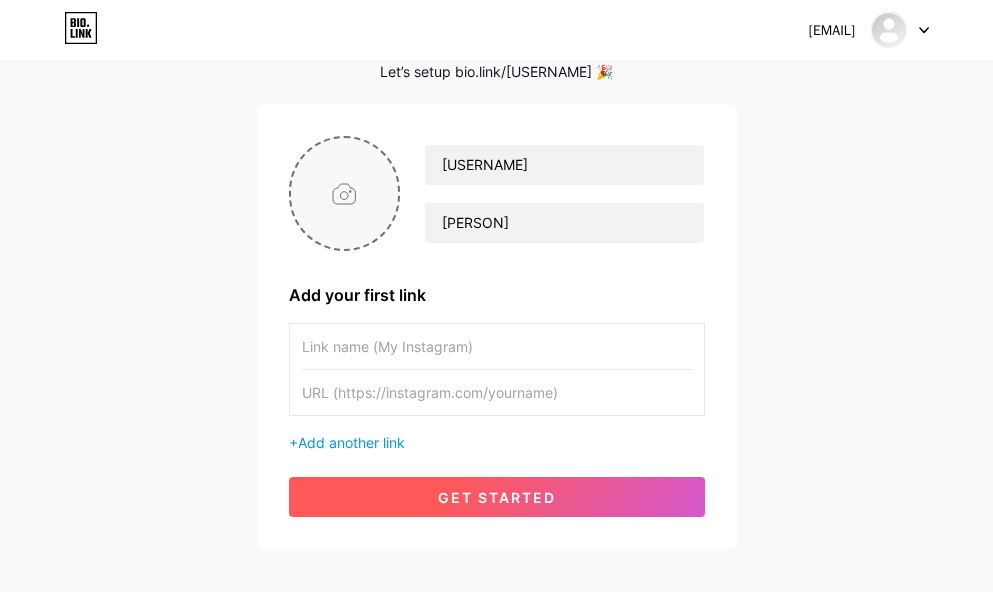 scroll, scrollTop: 200, scrollLeft: 0, axis: vertical 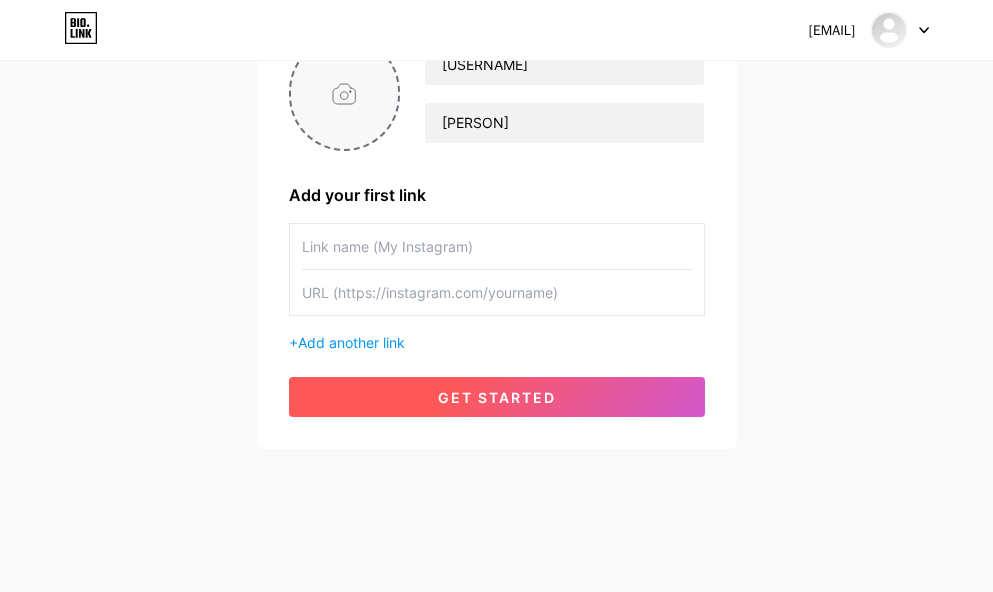 click on "get started" at bounding box center [497, 397] 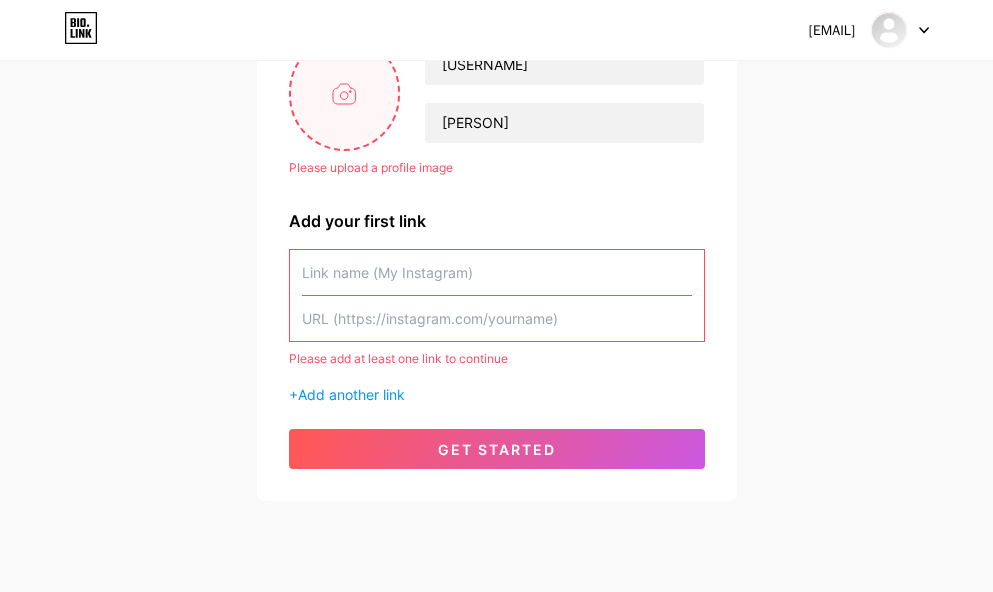 click at bounding box center (497, 272) 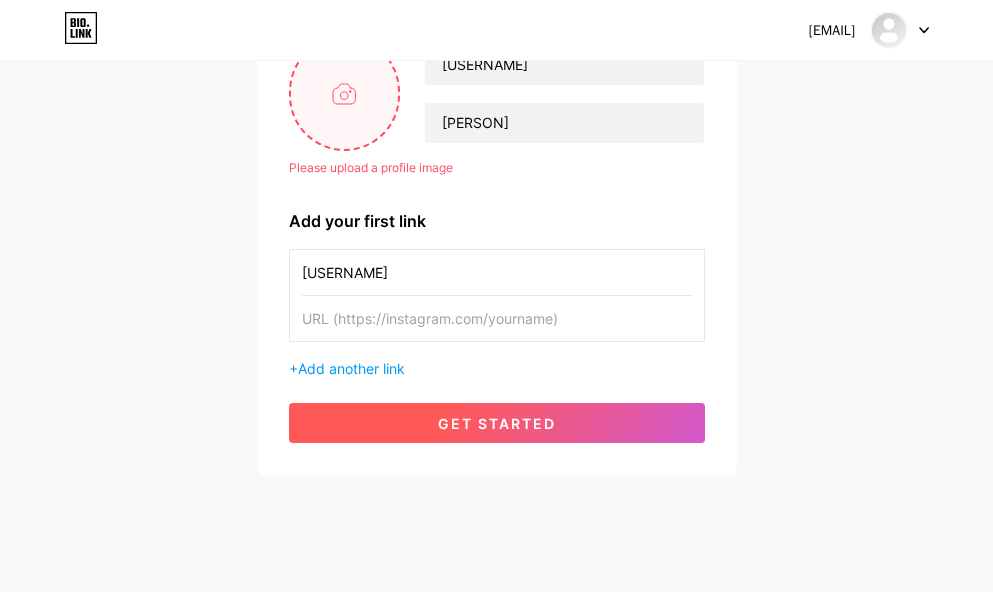 click on "get started" at bounding box center [497, 423] 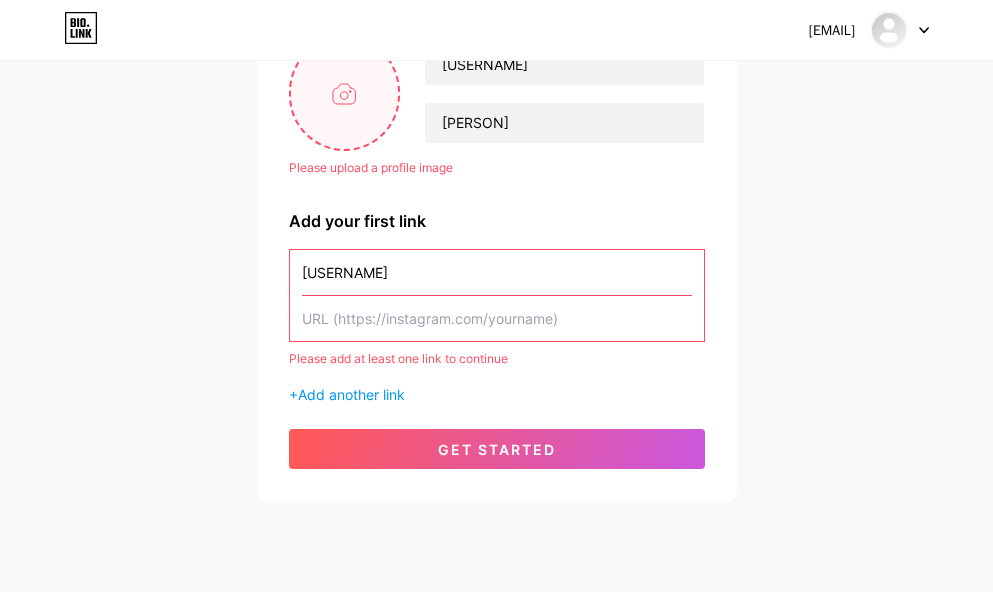 click on "[USERNAME]" at bounding box center (497, 272) 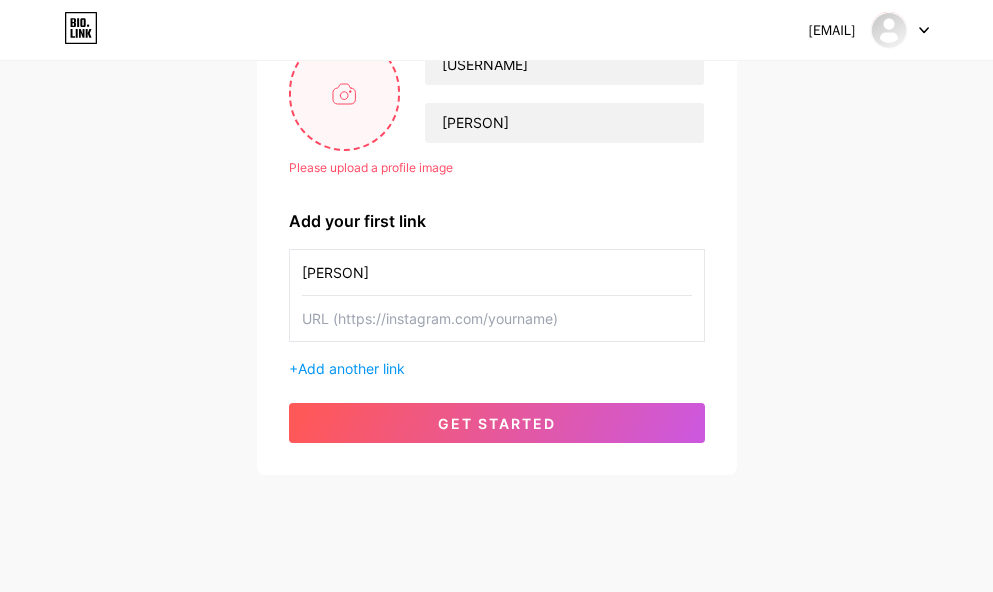 type on "A" 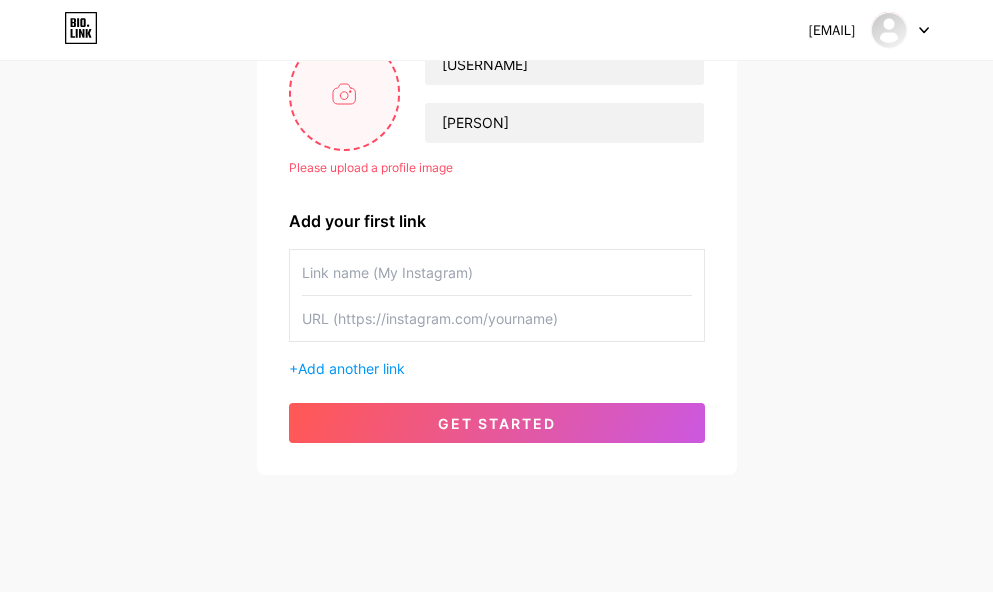 type 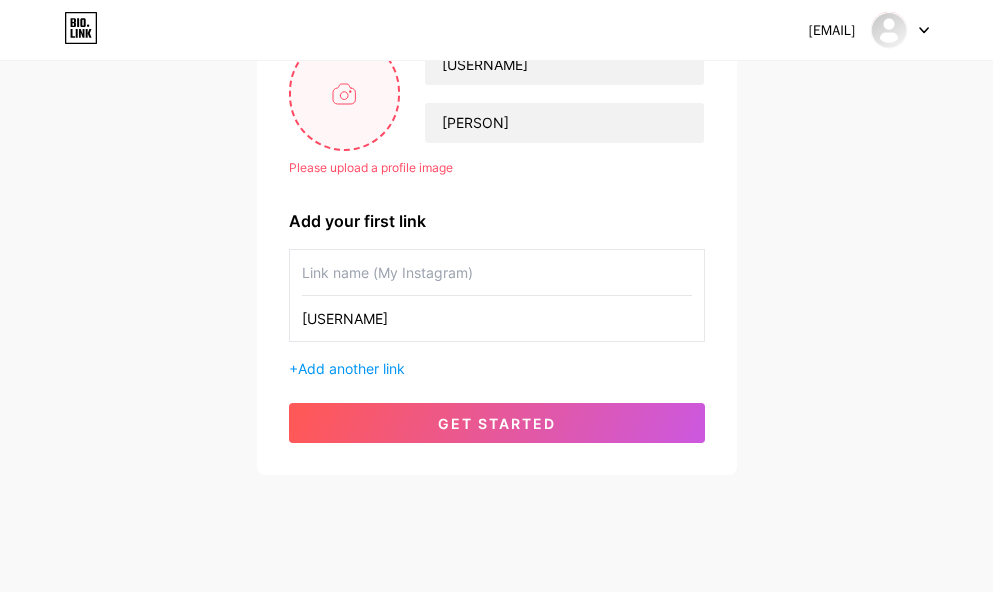type on "[USERNAME]" 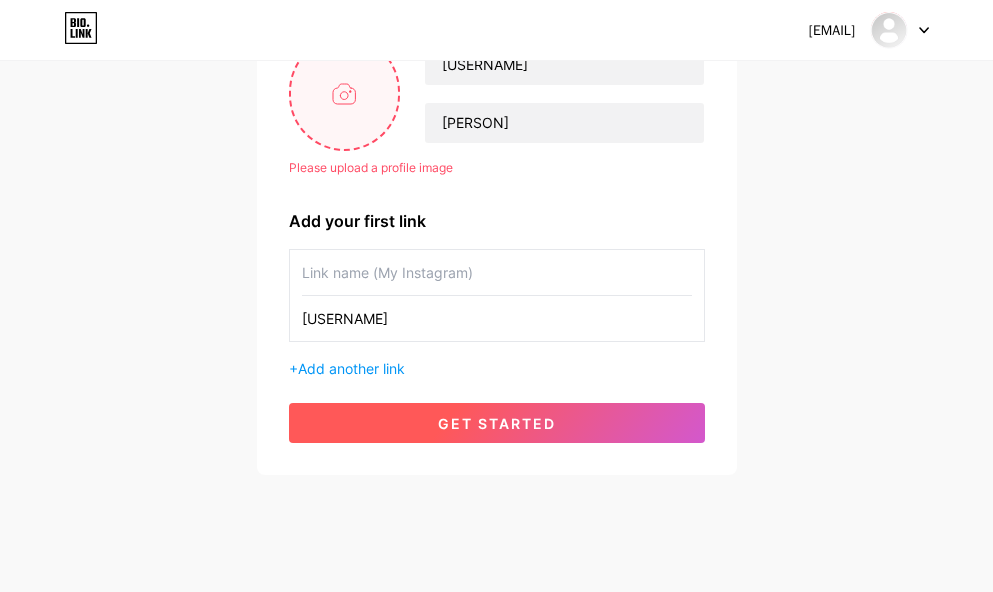 click on "get started" at bounding box center (497, 423) 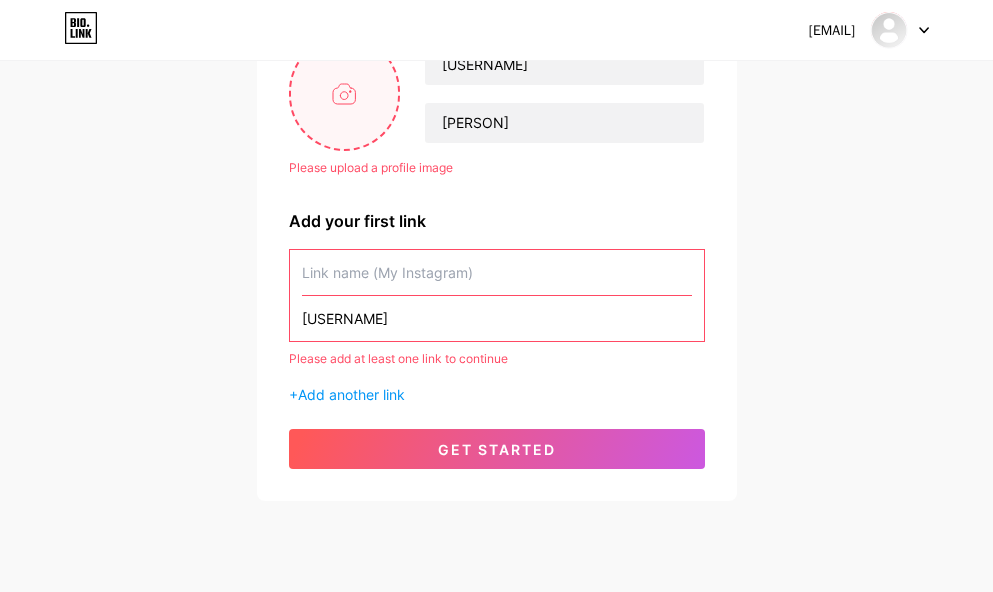 type 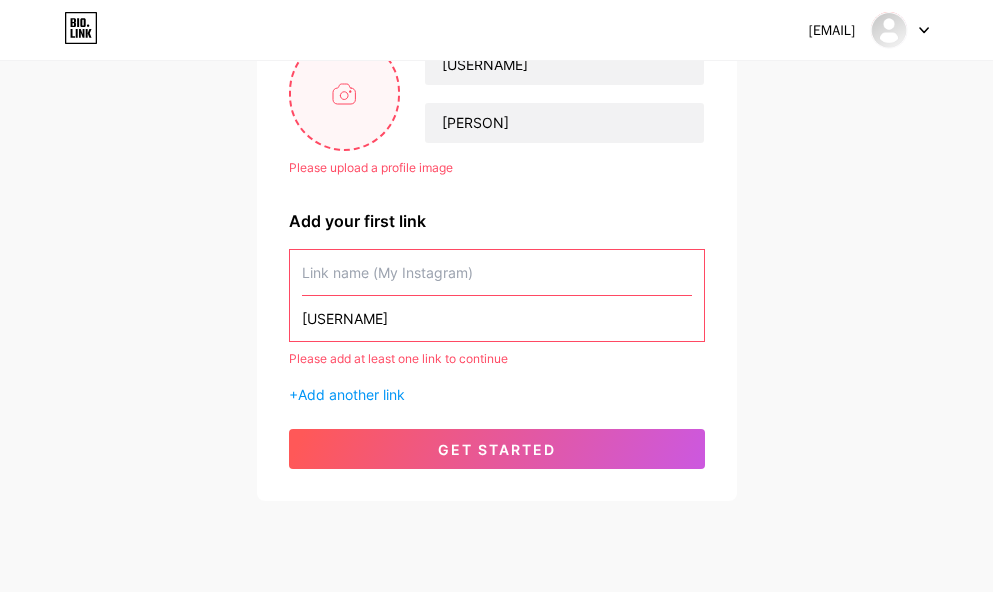 click on "[USERNAME]" at bounding box center [497, 318] 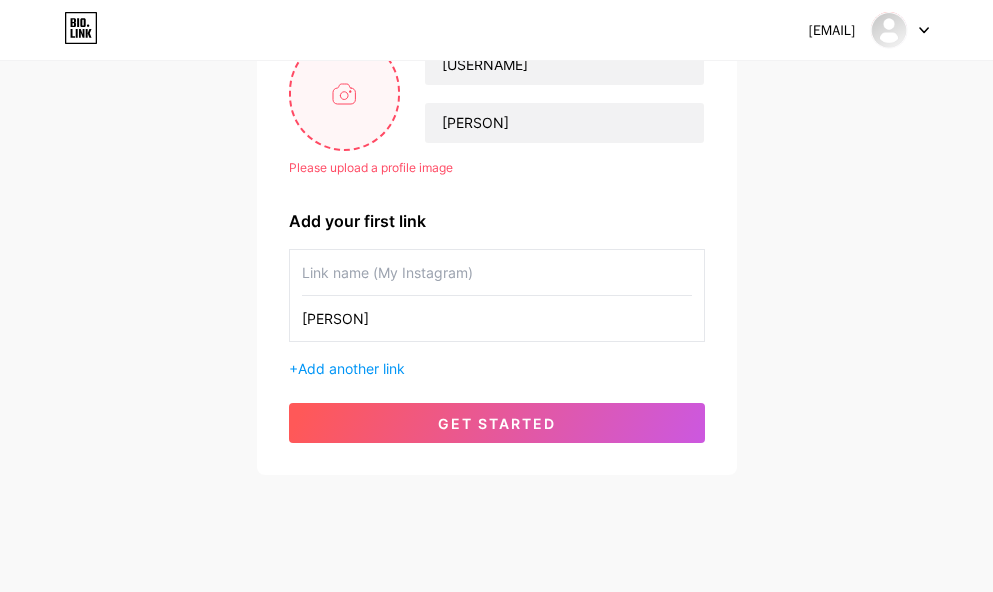 type on "A" 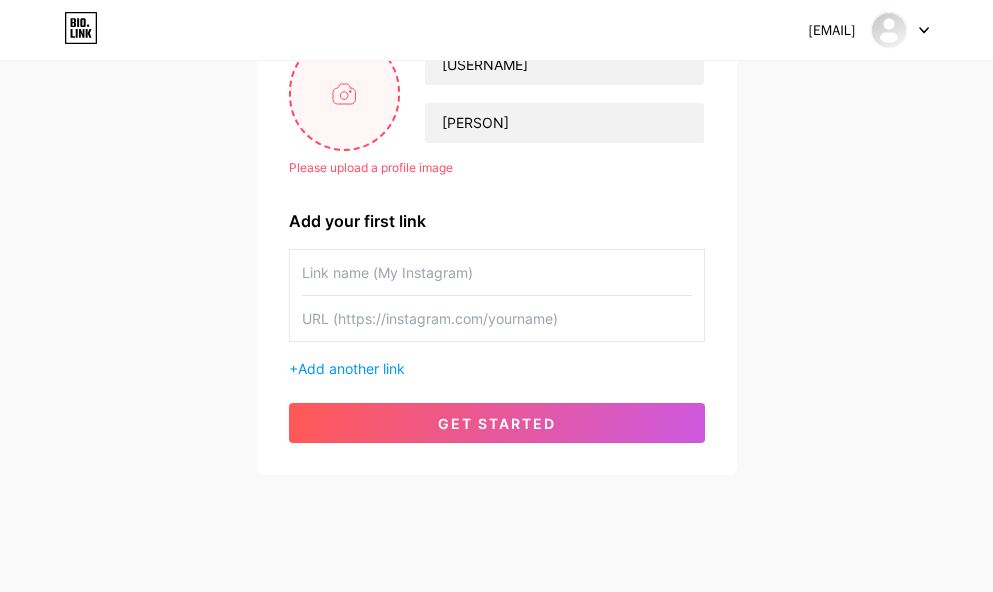 click at bounding box center [497, 318] 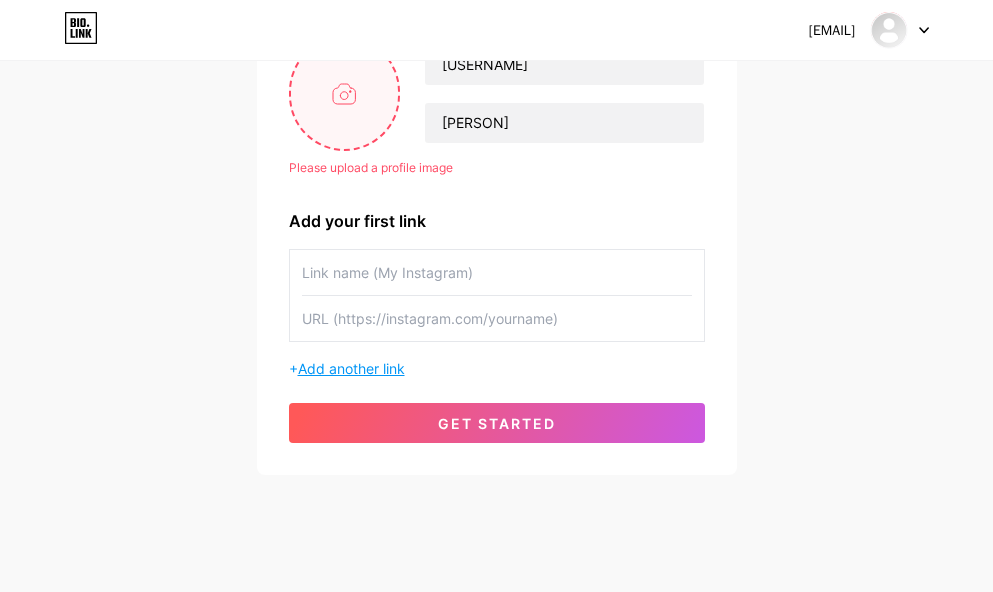 type 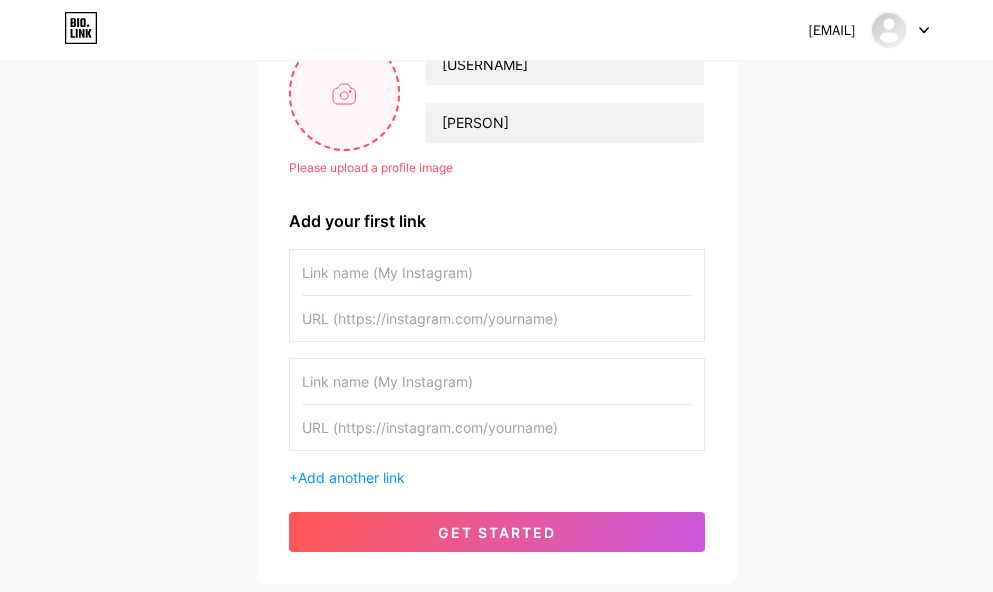 click at bounding box center (345, 93) 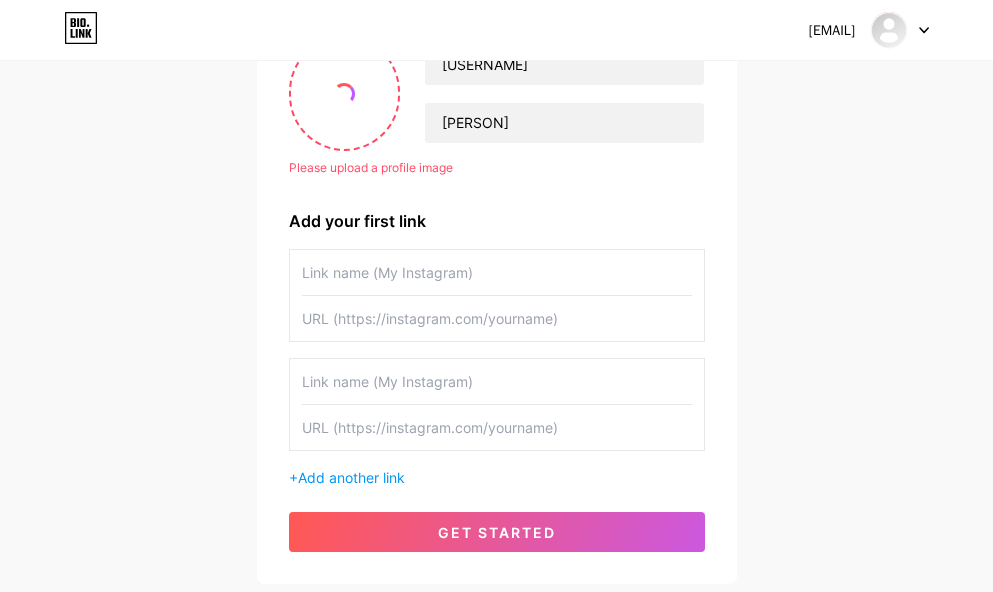 scroll, scrollTop: 0, scrollLeft: 0, axis: both 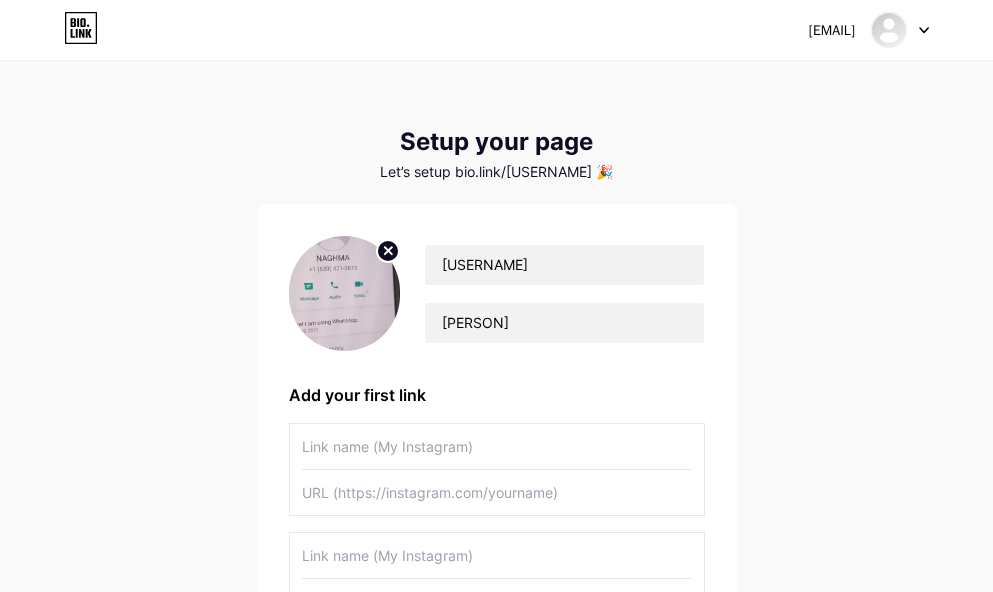 click at bounding box center [345, 293] 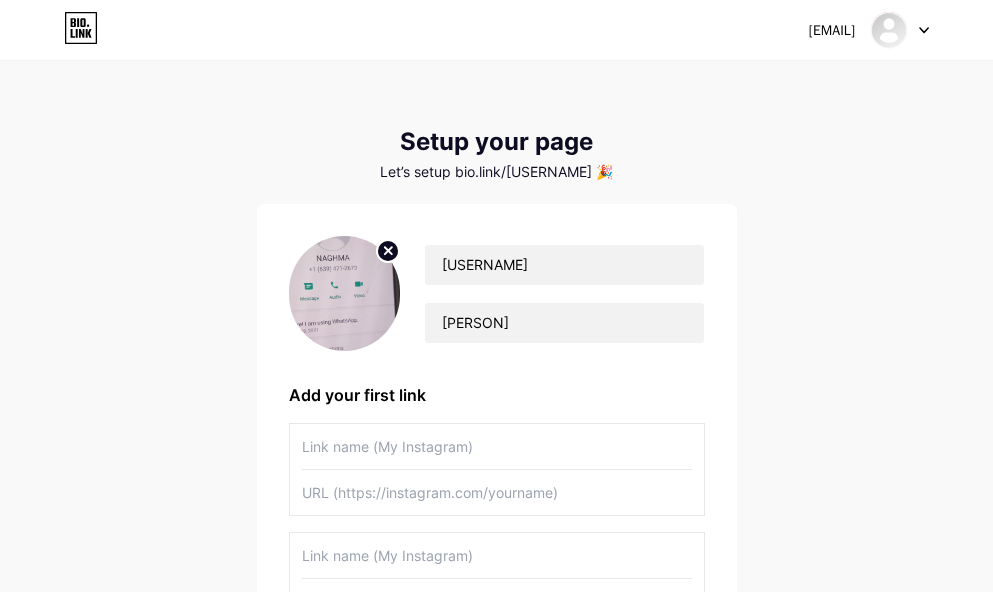 click 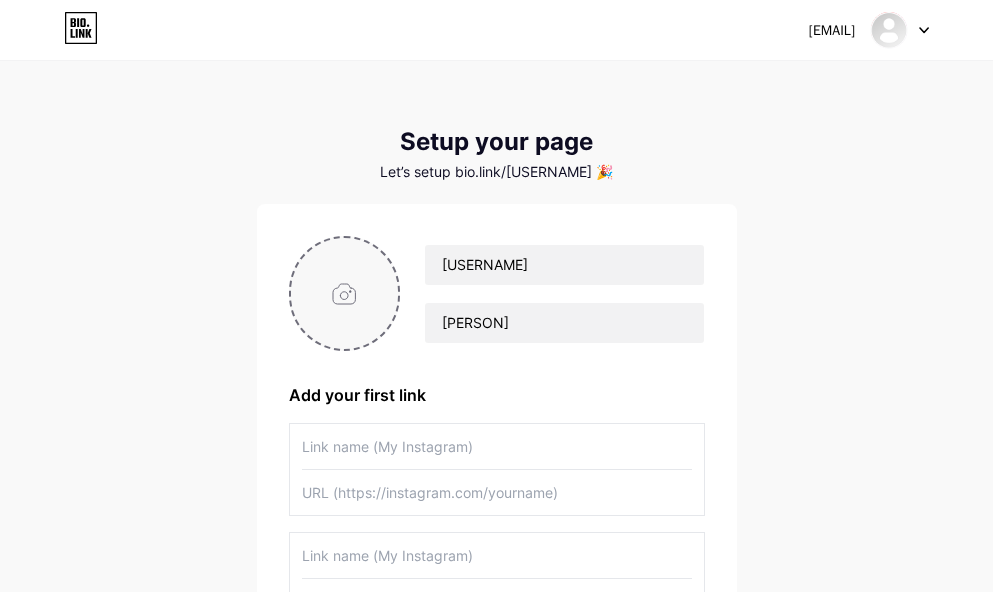 click at bounding box center (345, 293) 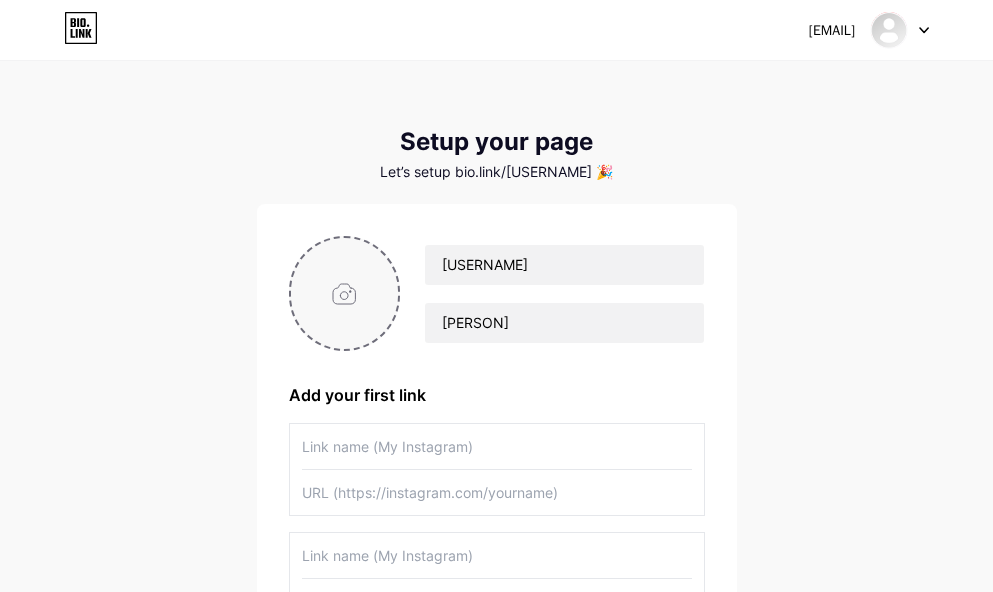 type on "[FILEPATH]" 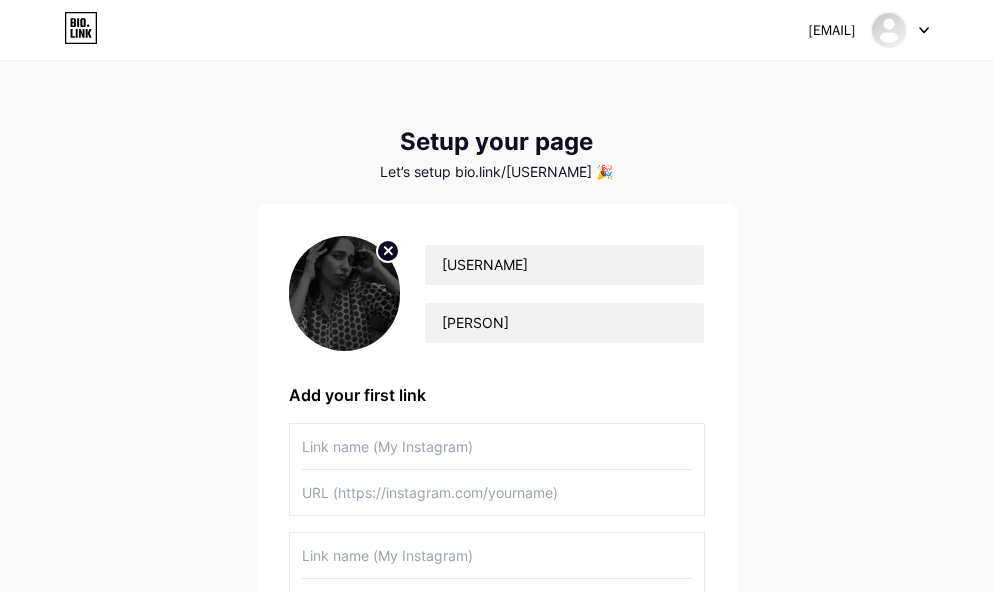 click at bounding box center [345, 293] 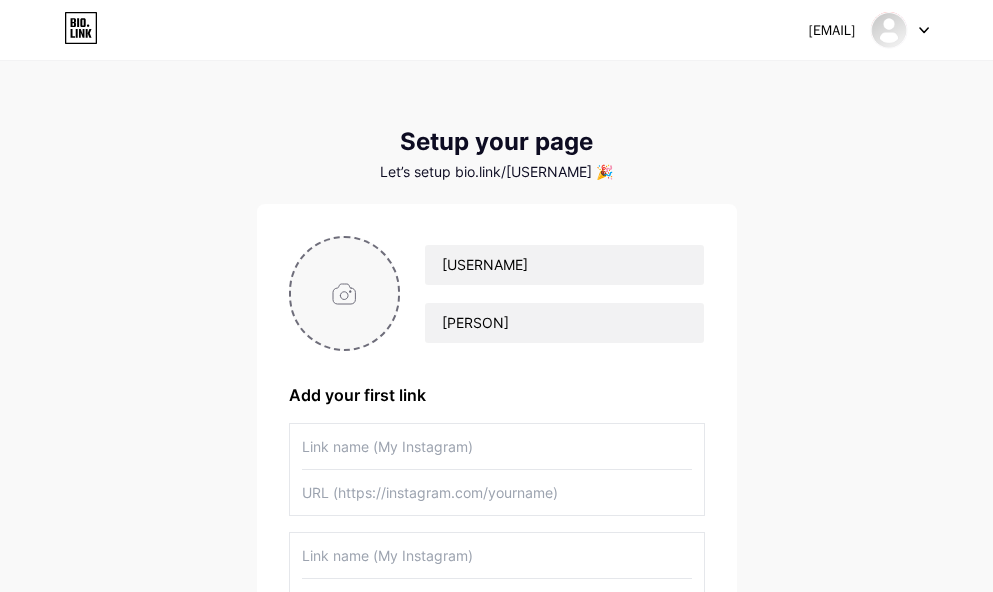 click at bounding box center (345, 293) 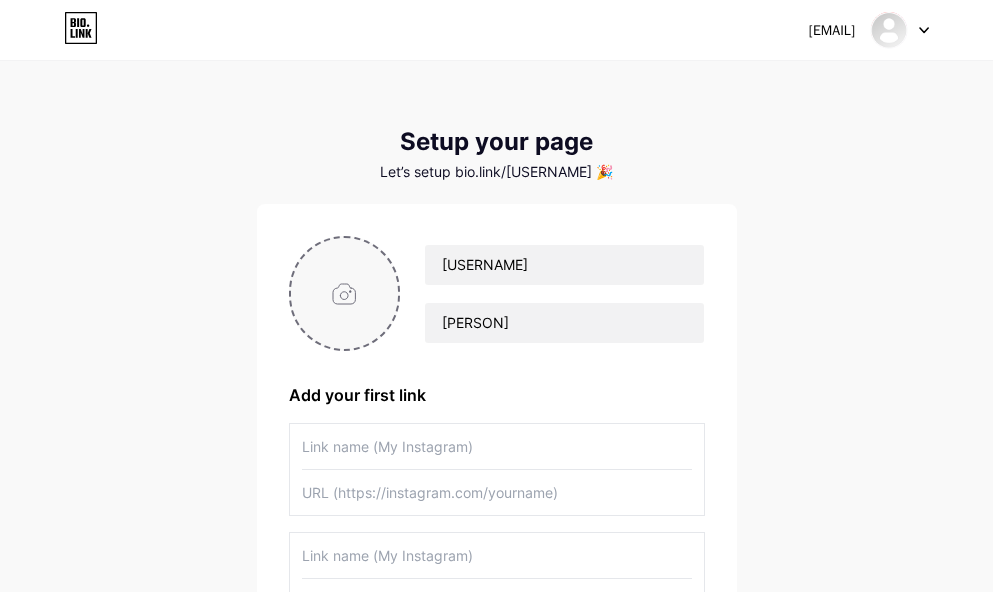 type on "[FILEPATH]" 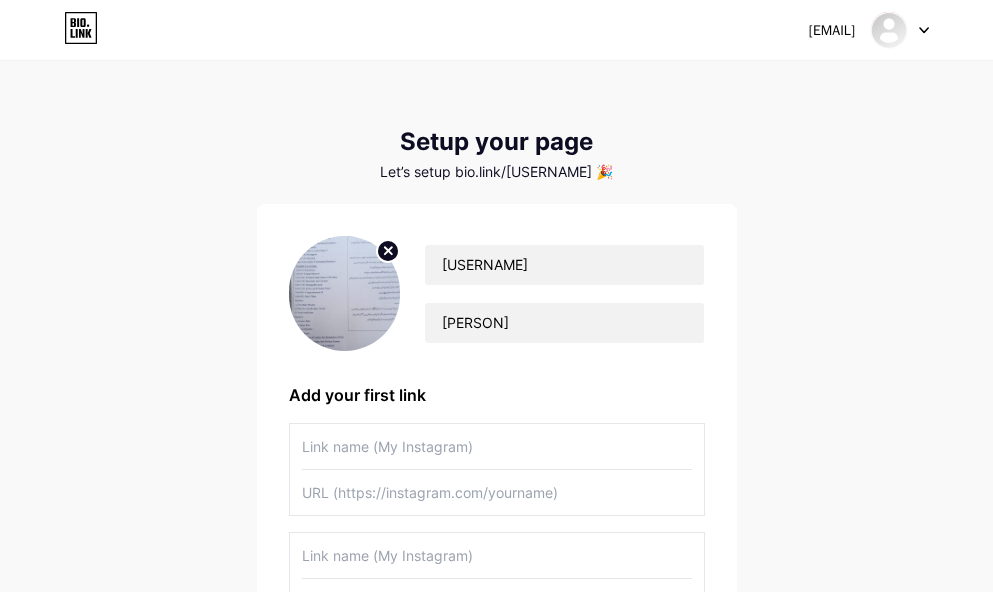click at bounding box center (345, 293) 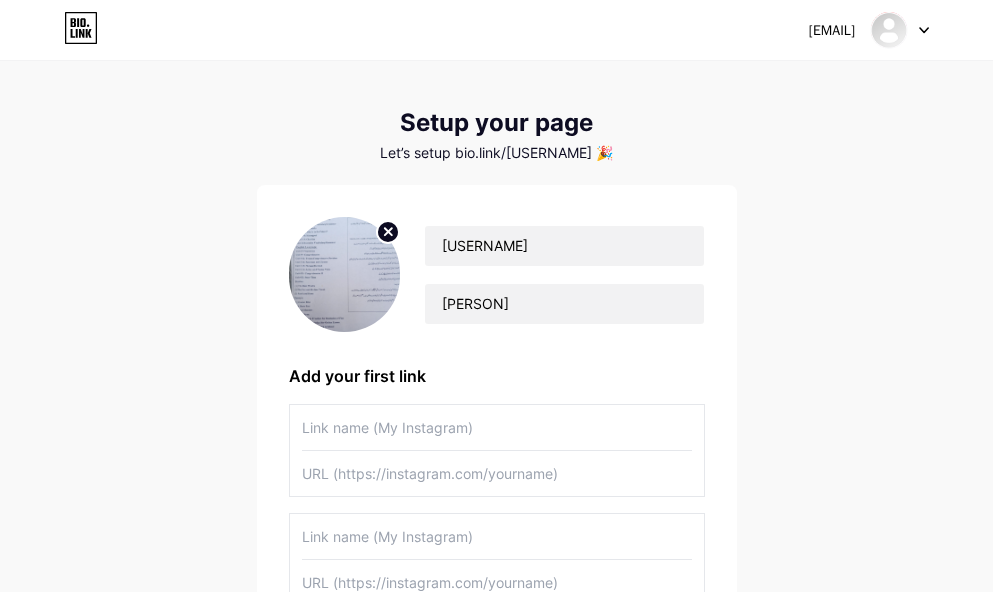 scroll, scrollTop: 0, scrollLeft: 0, axis: both 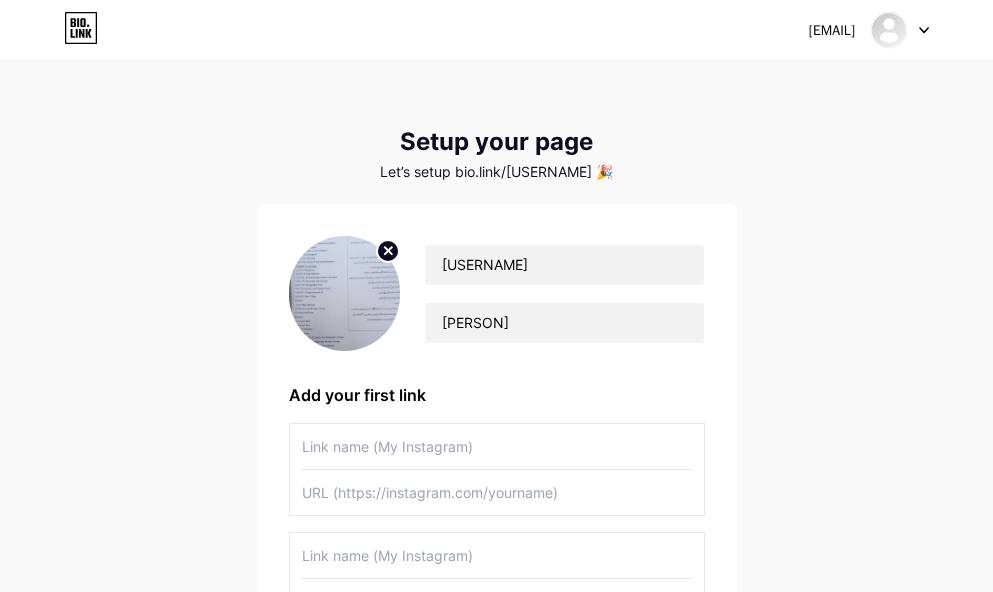 click at bounding box center (345, 293) 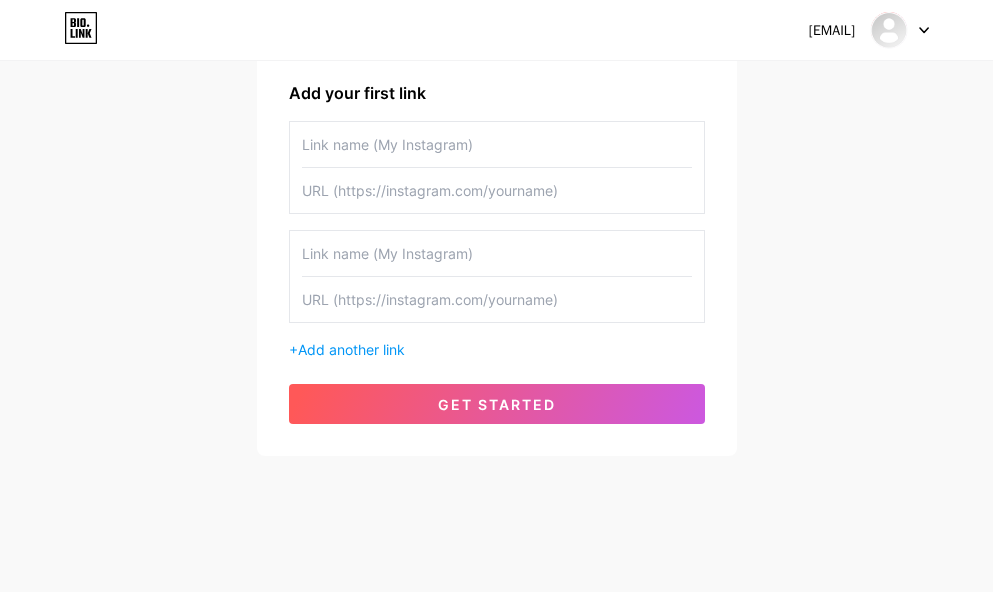 scroll, scrollTop: 310, scrollLeft: 0, axis: vertical 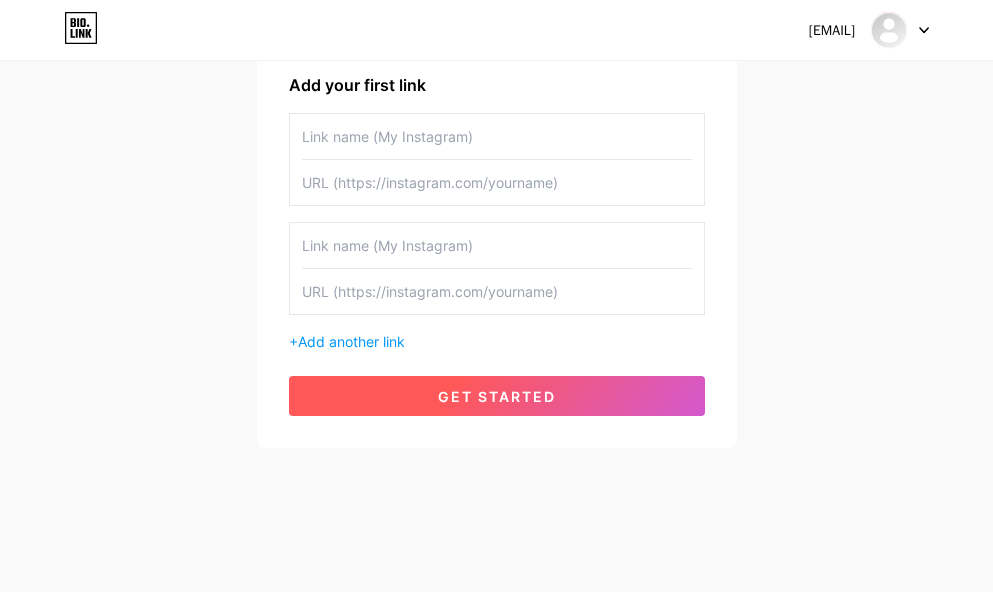 click on "get started" at bounding box center [497, 396] 